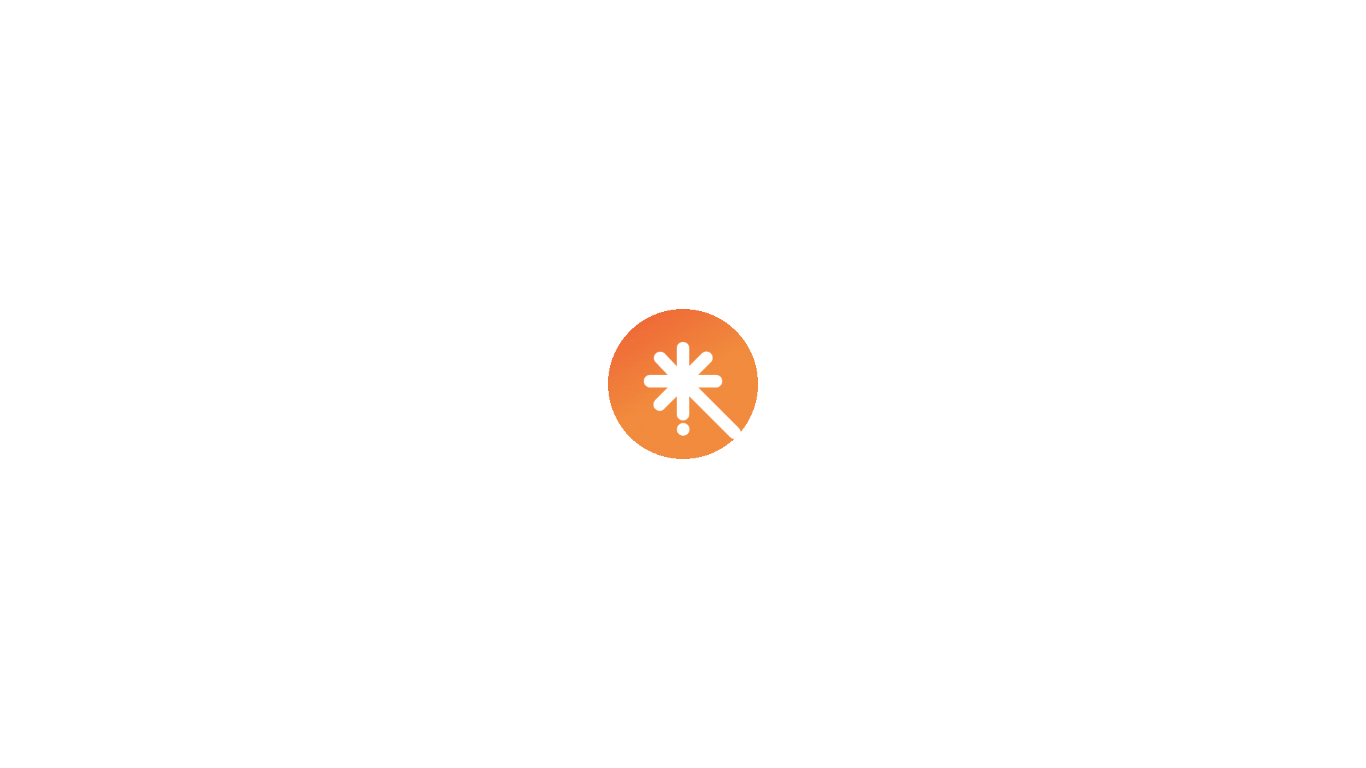 scroll, scrollTop: 0, scrollLeft: 0, axis: both 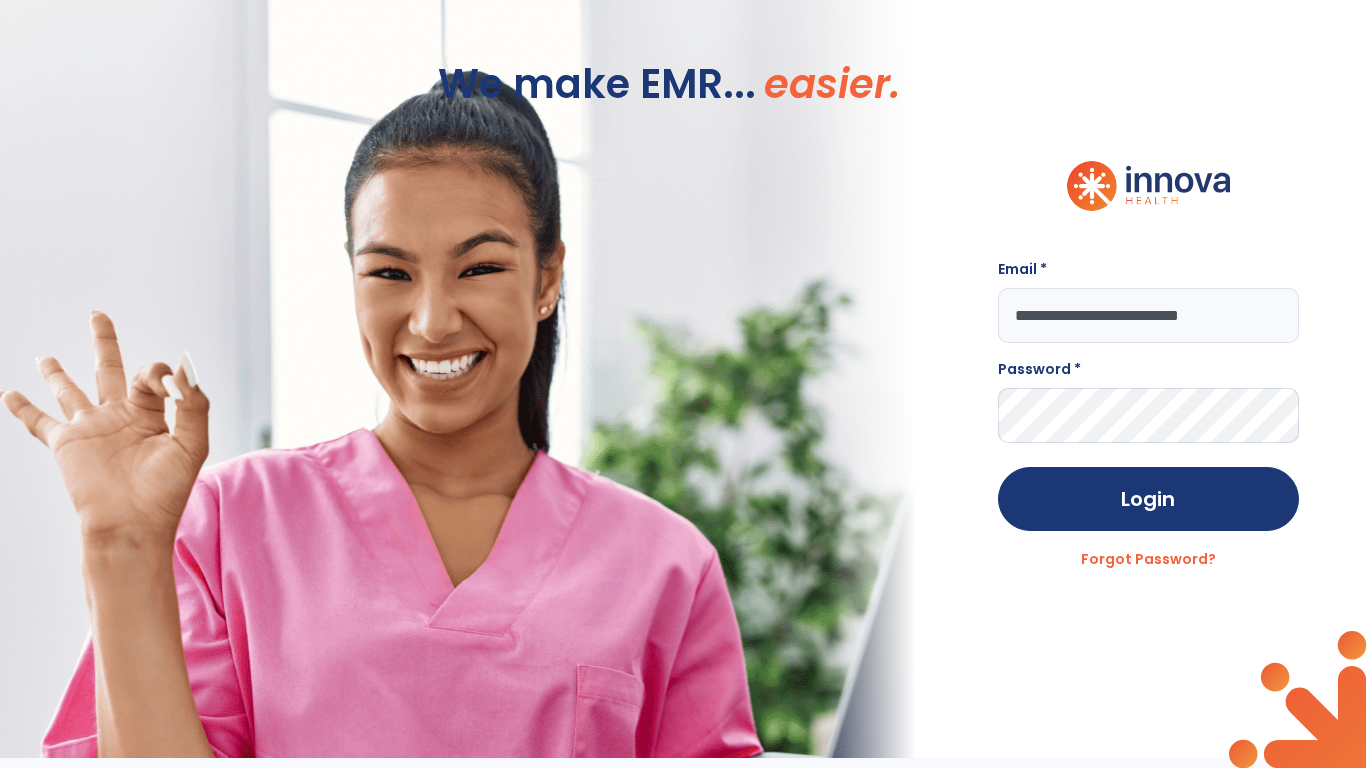 type on "**********" 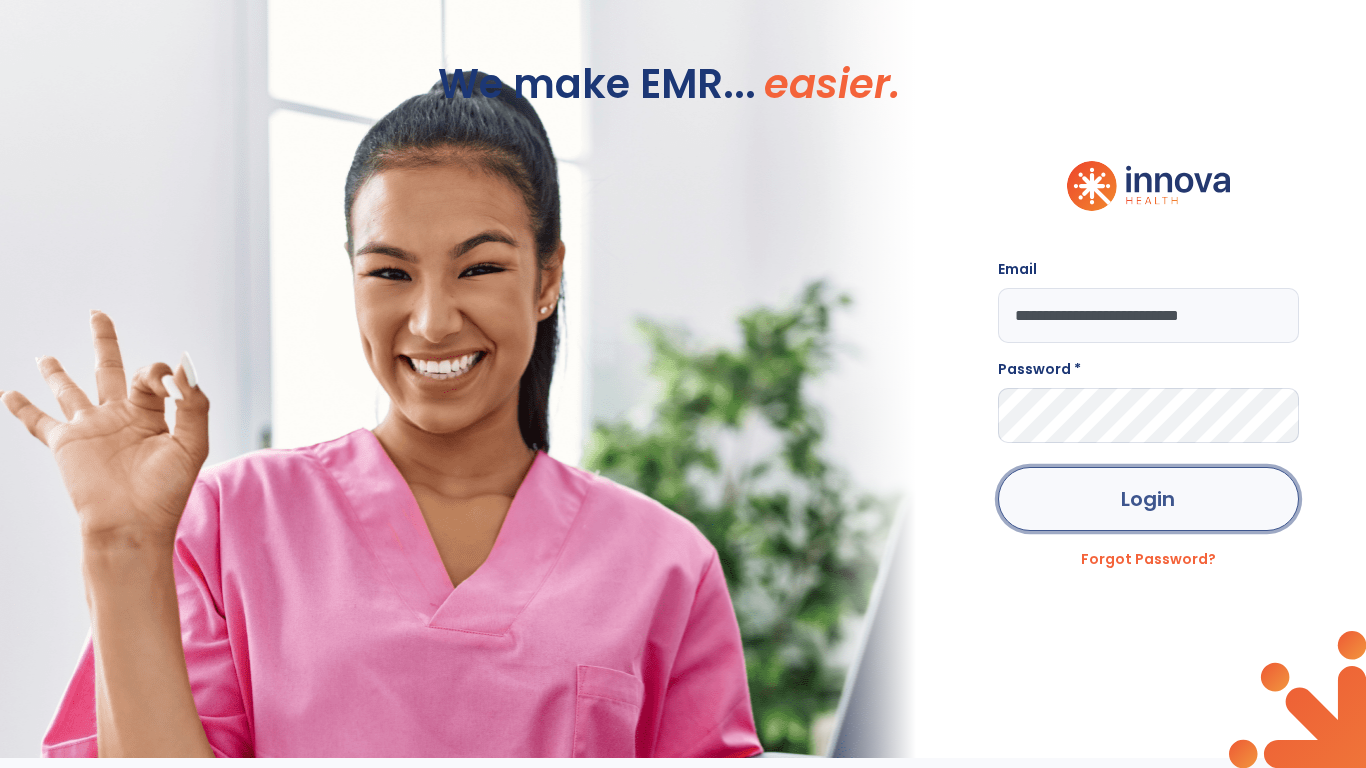 click on "Login" 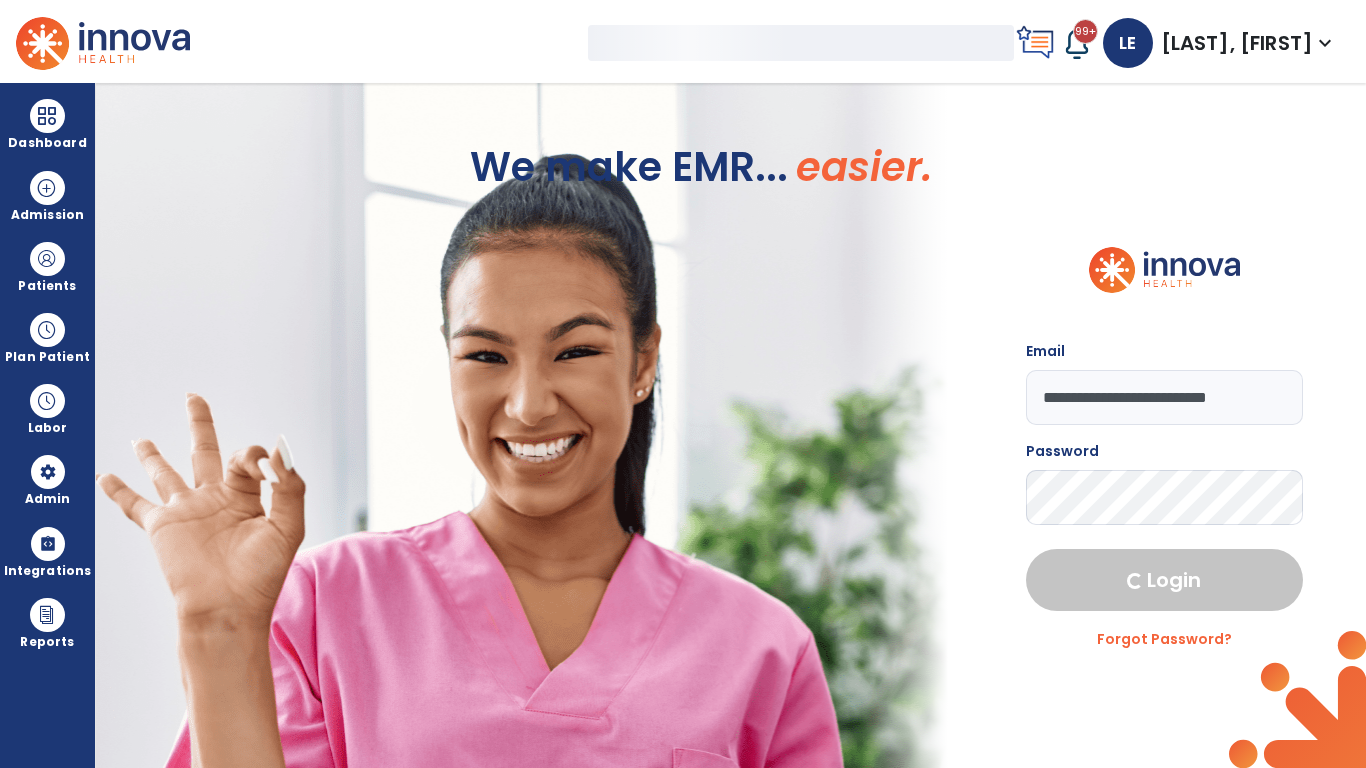 select on "***" 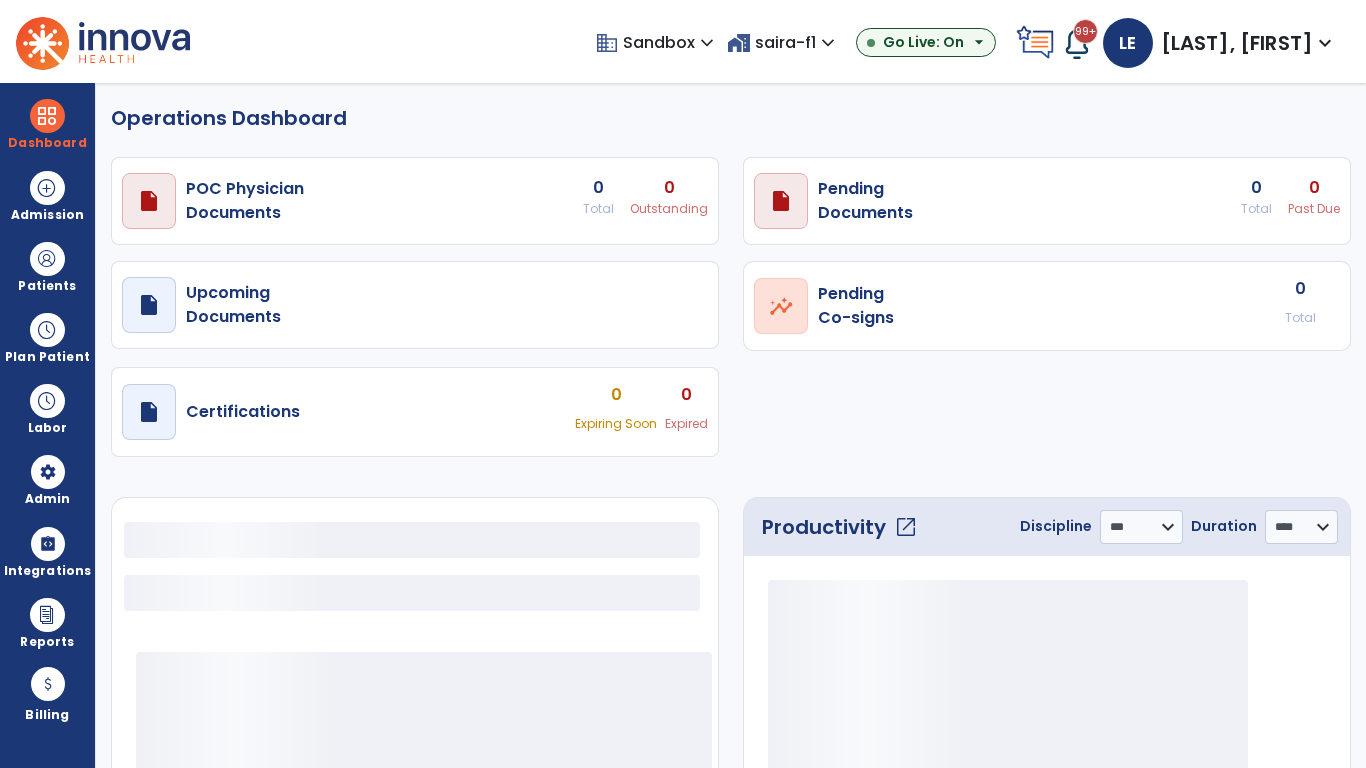 select on "***" 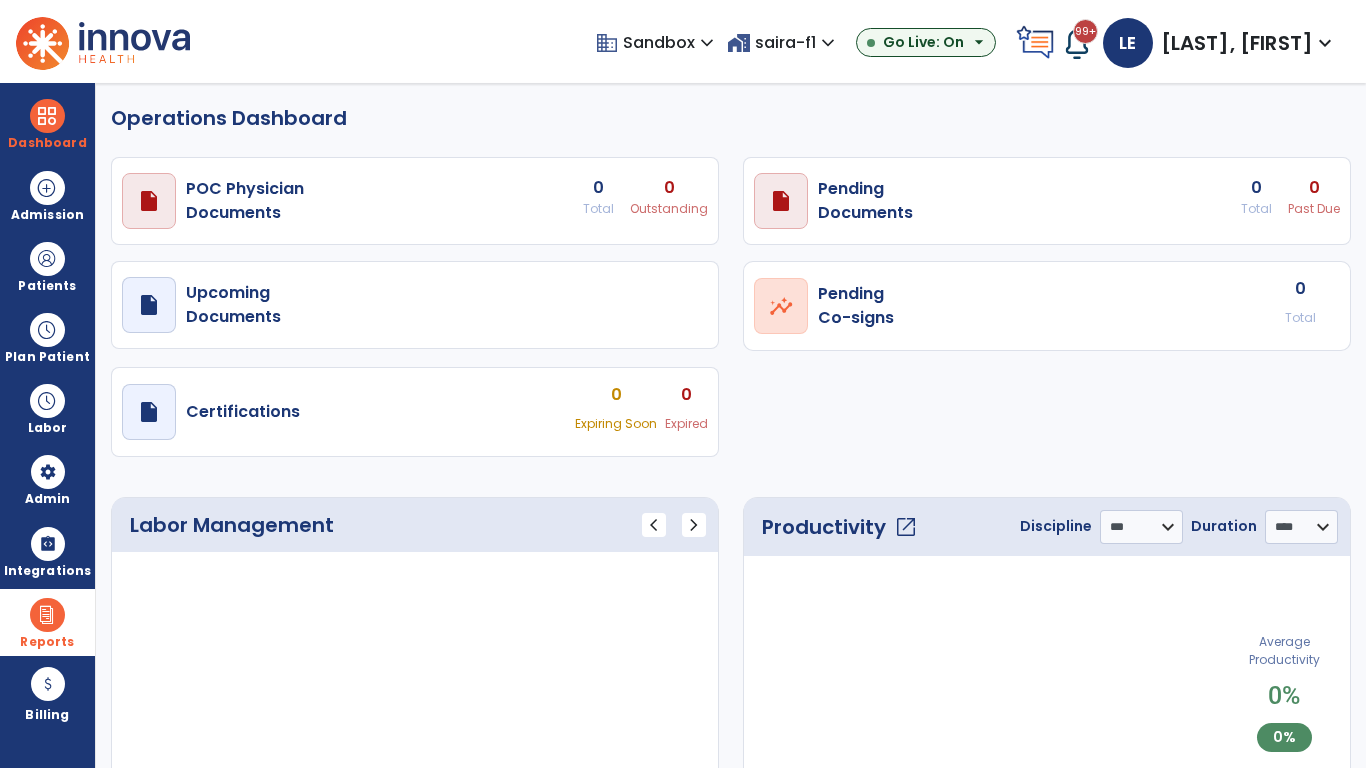 click at bounding box center [47, 615] 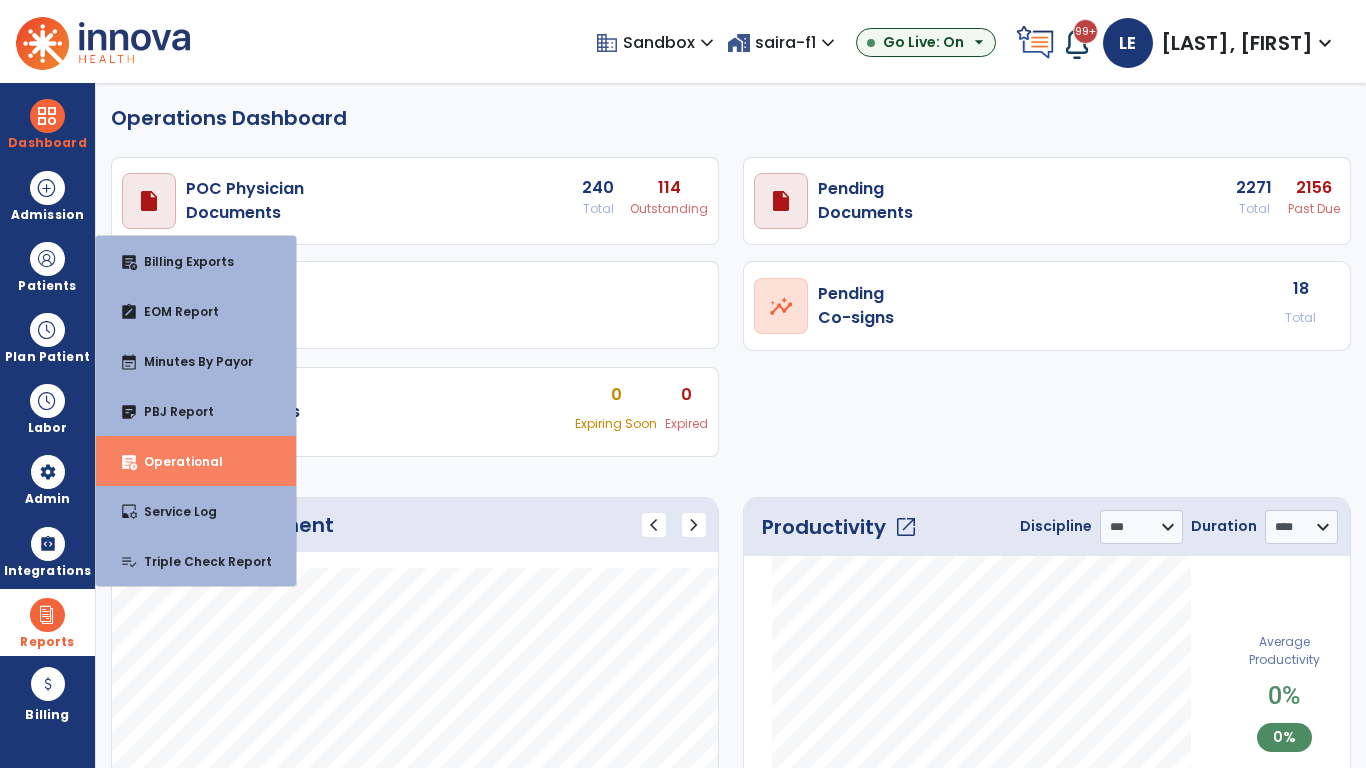 click on "Operational" at bounding box center [175, 461] 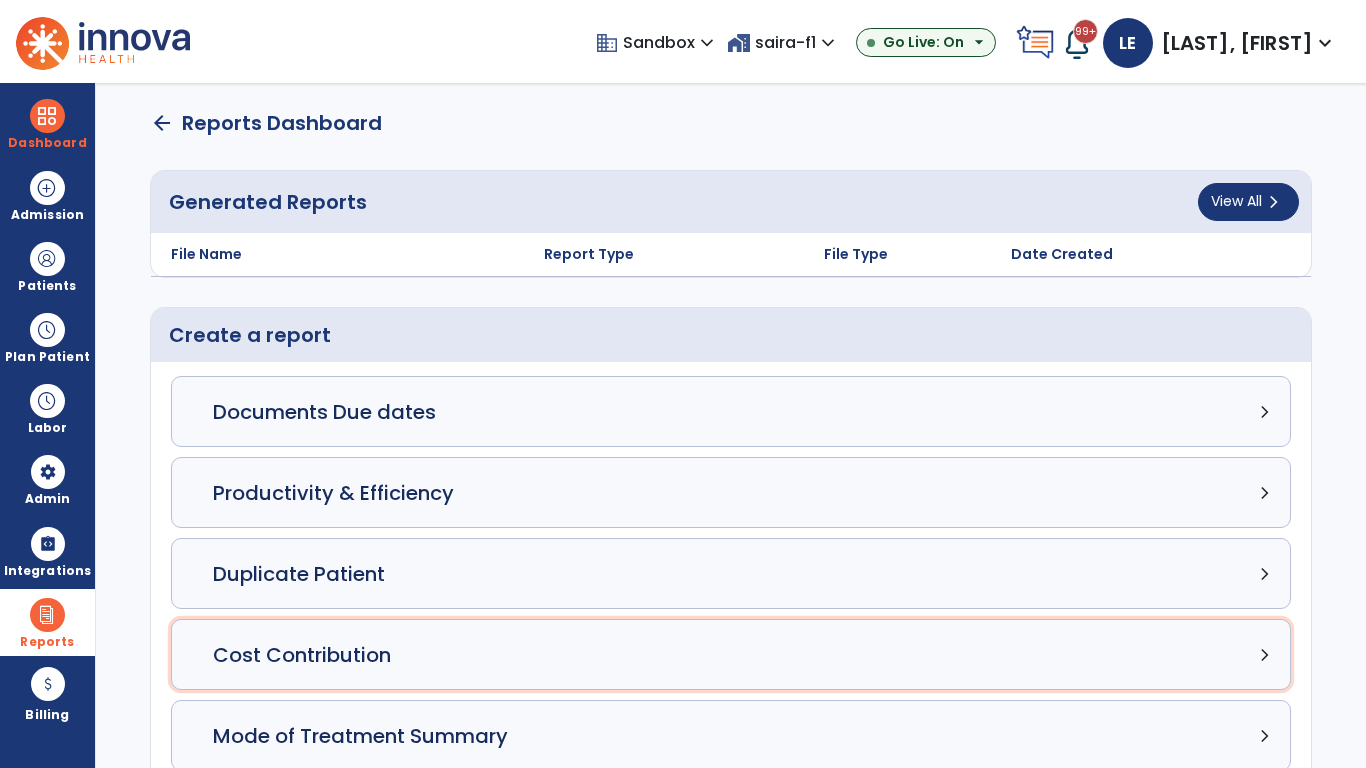click on "Cost Contribution chevron_right" 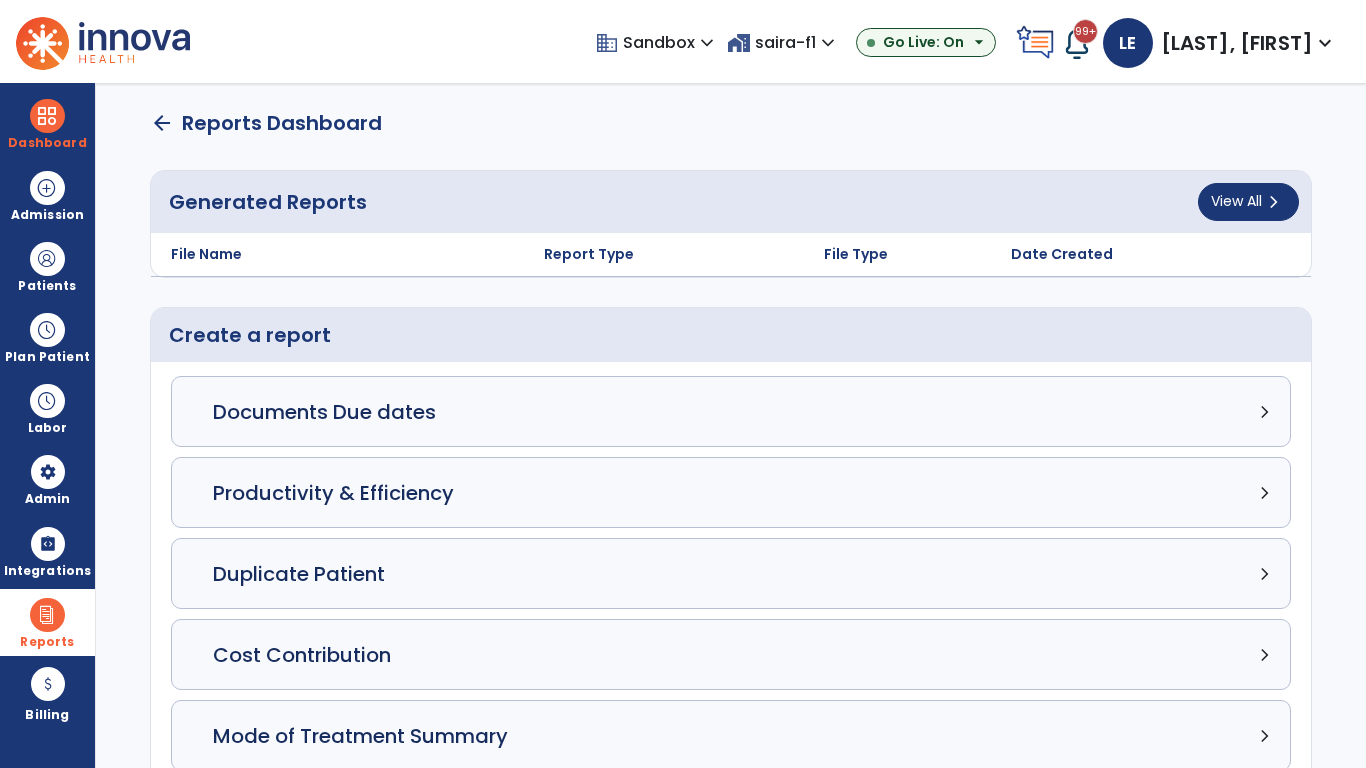 select on "*****" 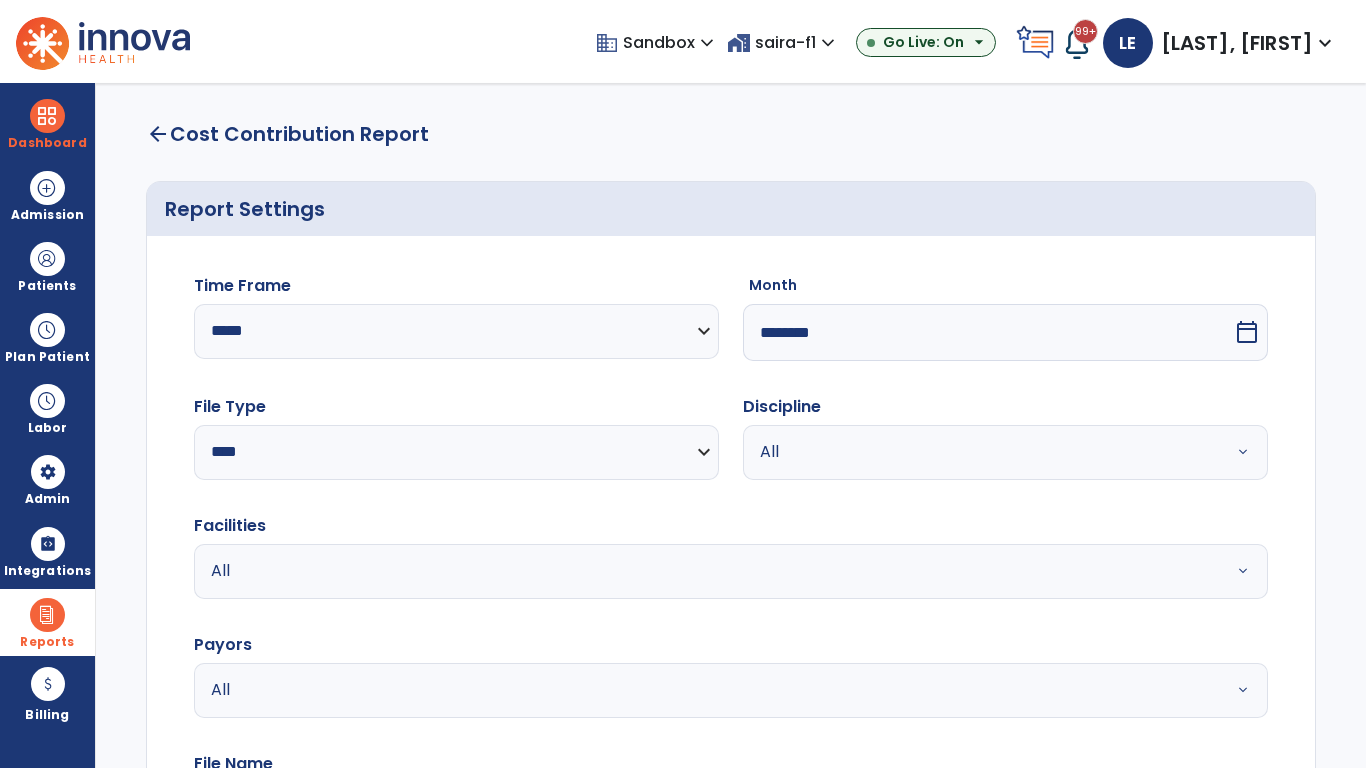 select on "*****" 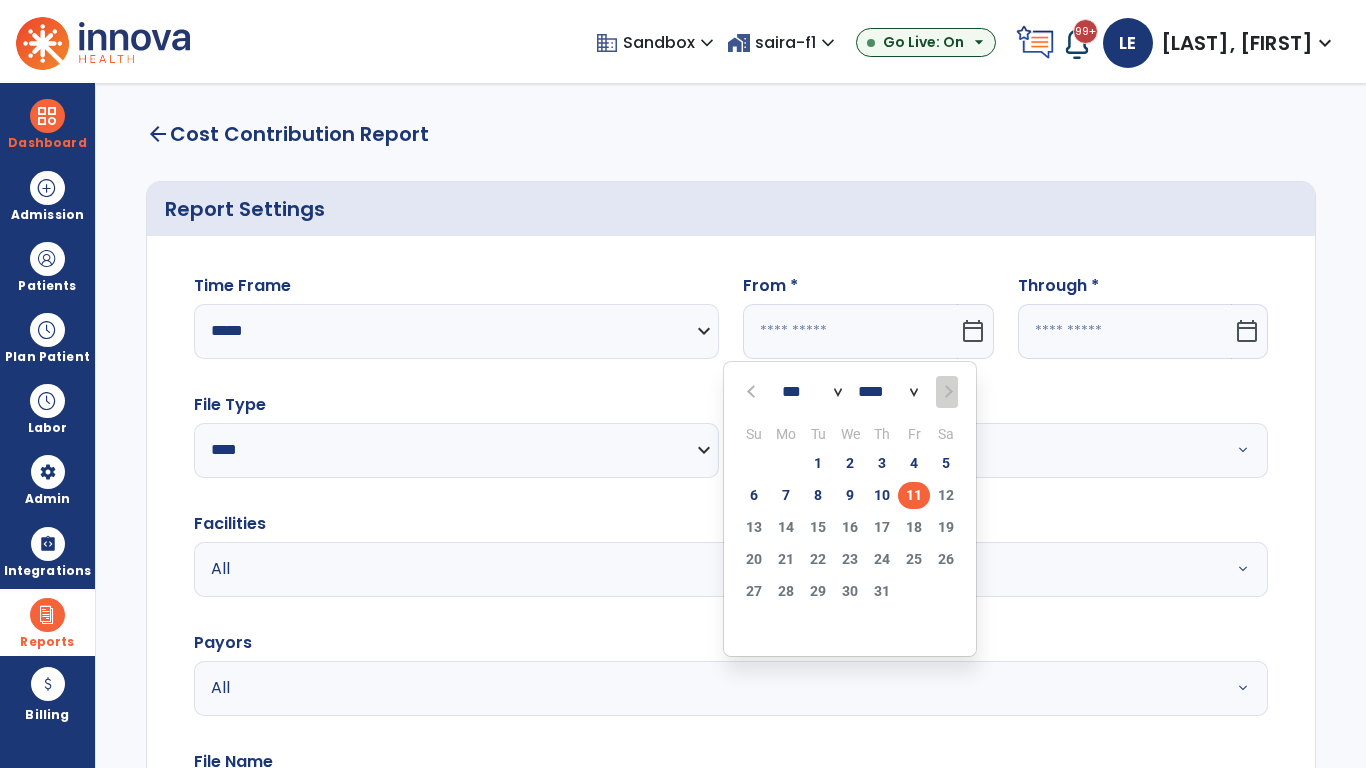 select on "****" 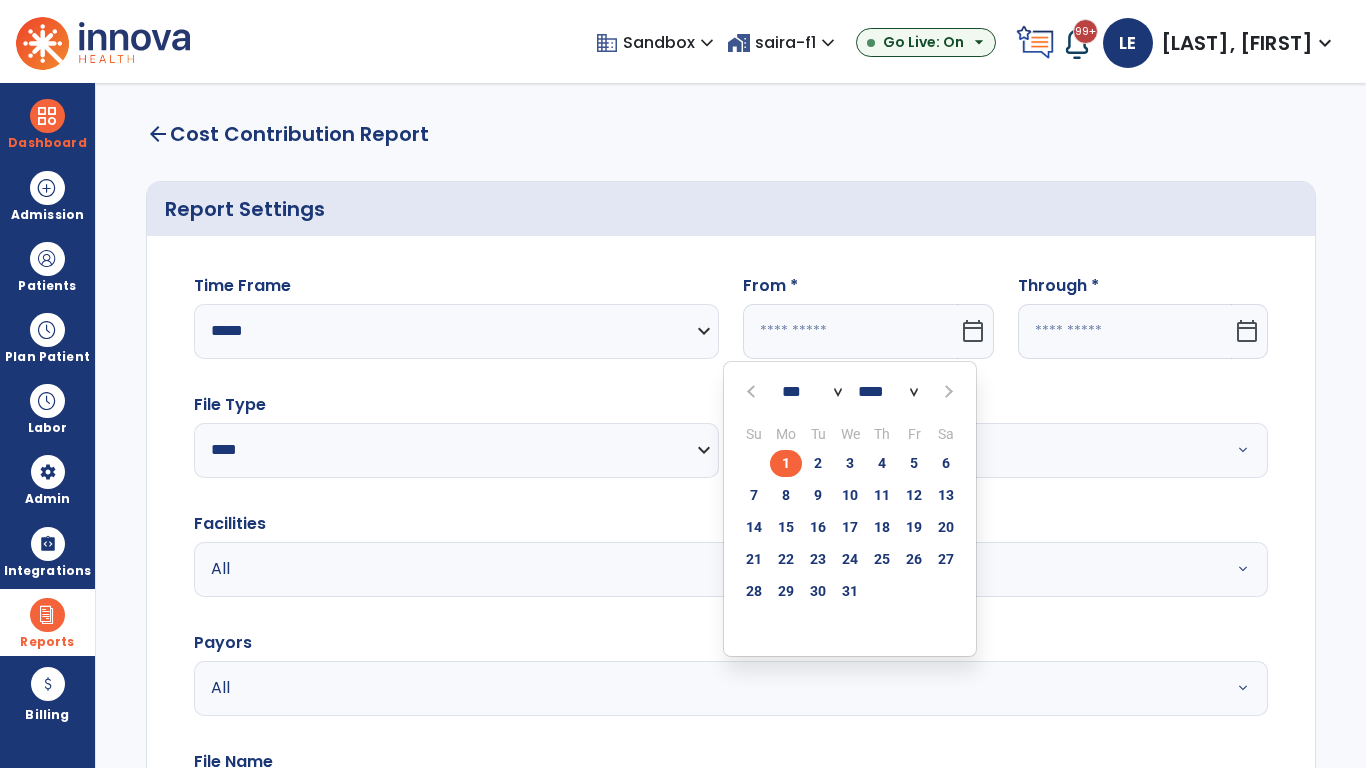 select on "**" 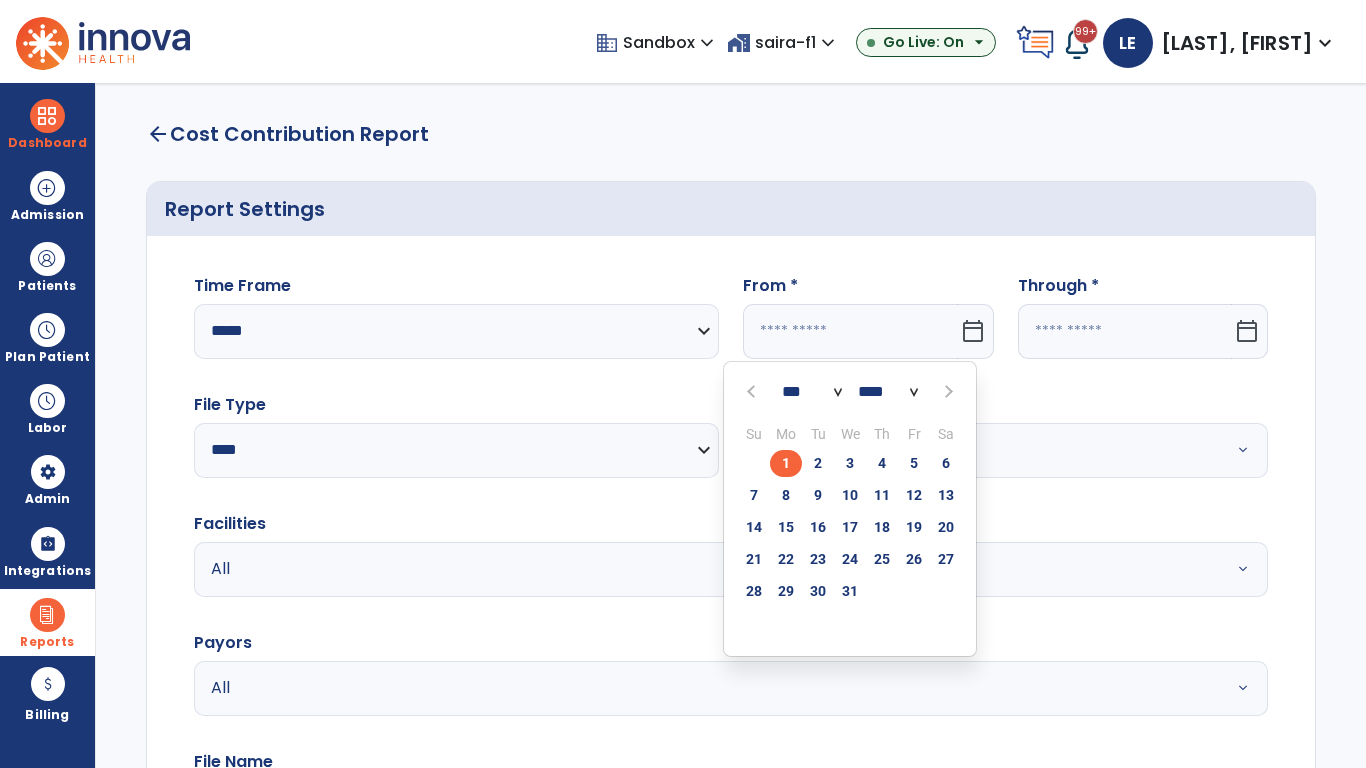 type on "**********" 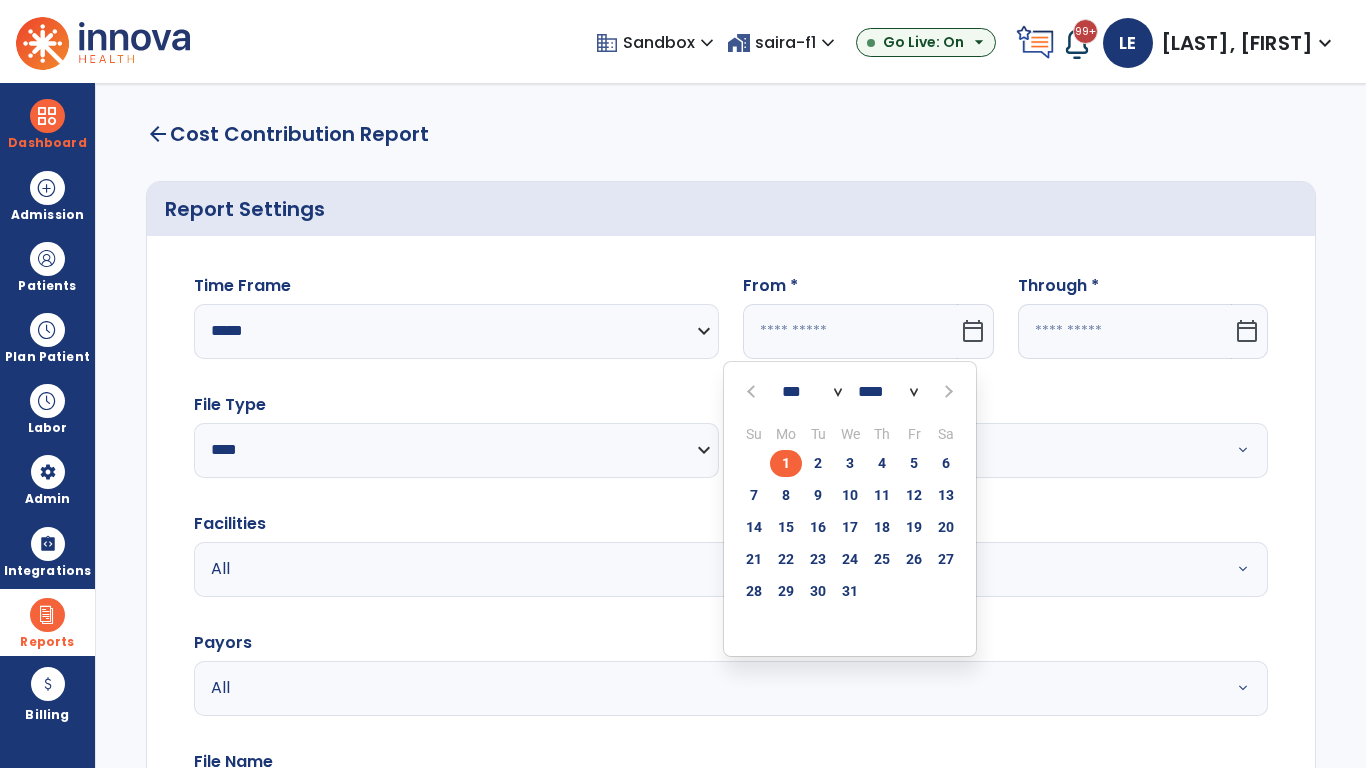 type on "*********" 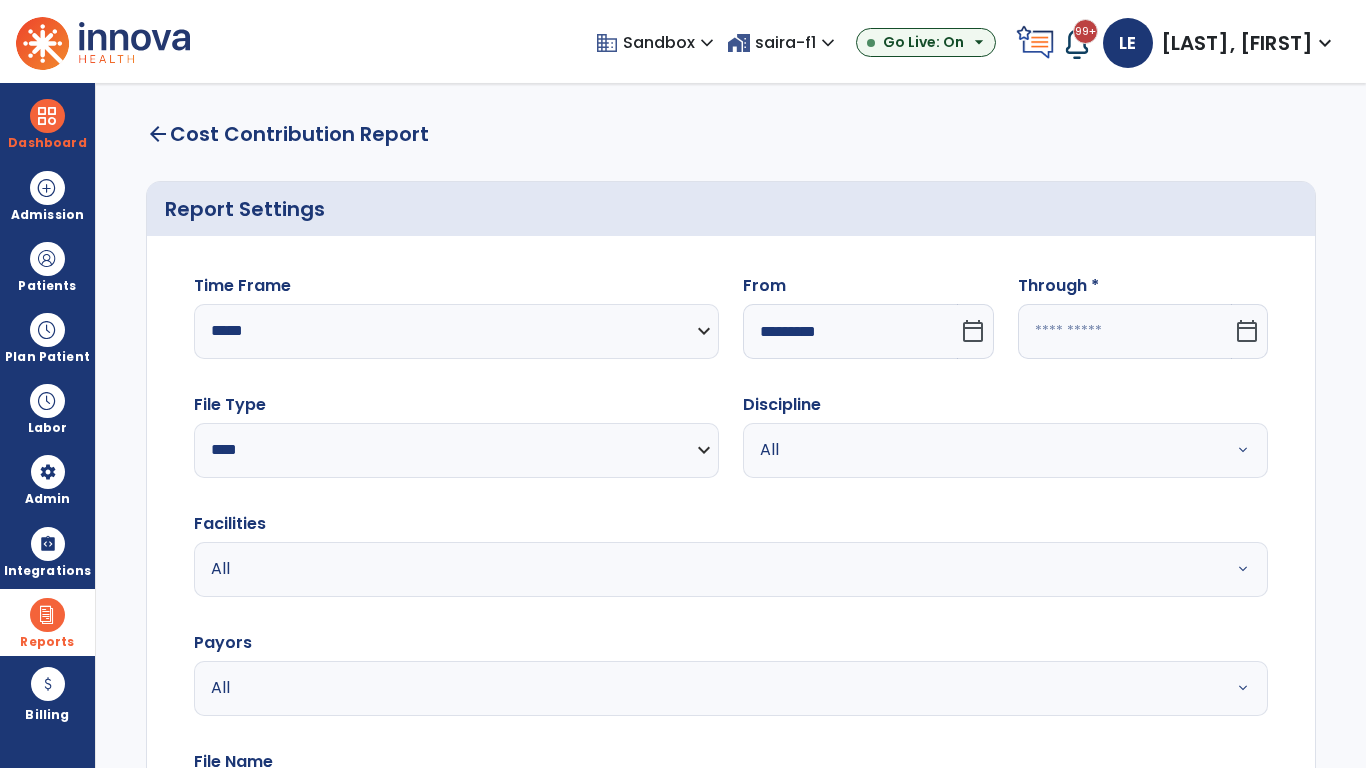 click 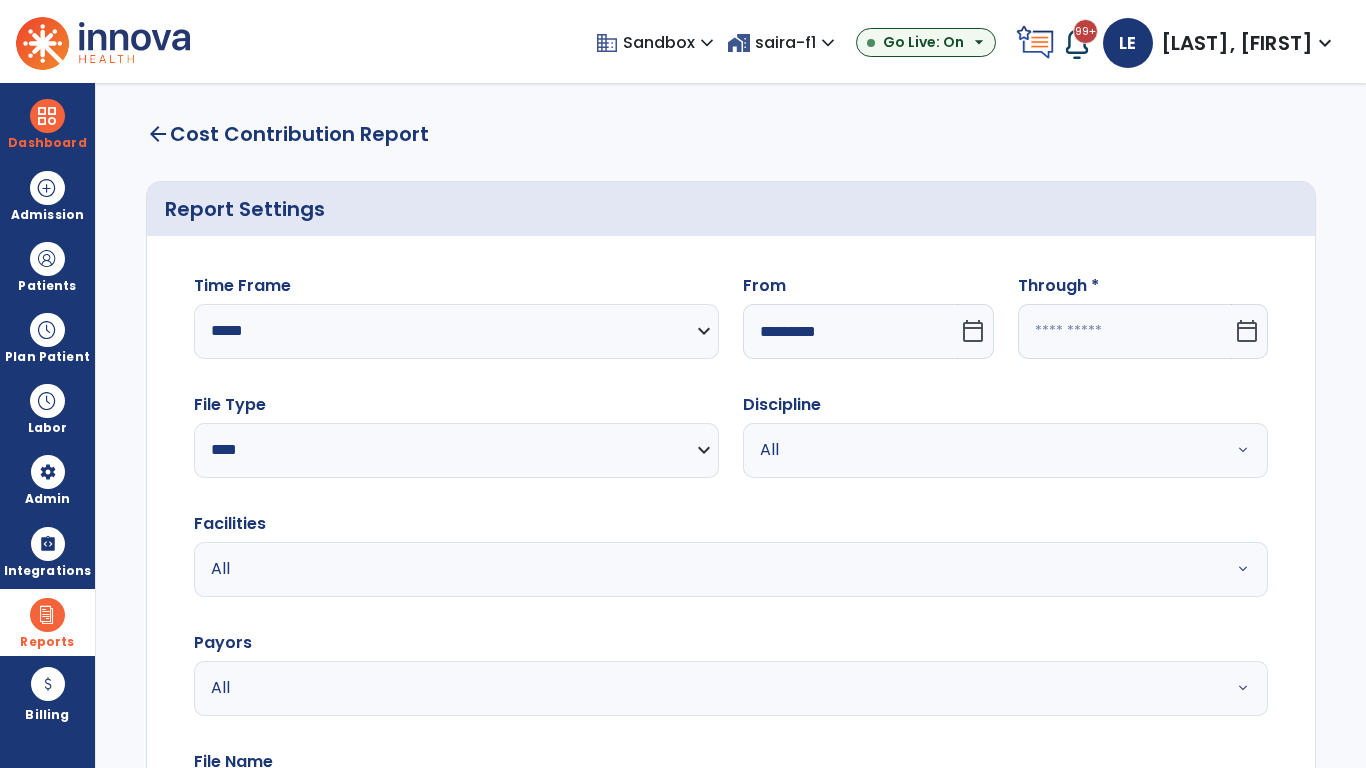 select on "*" 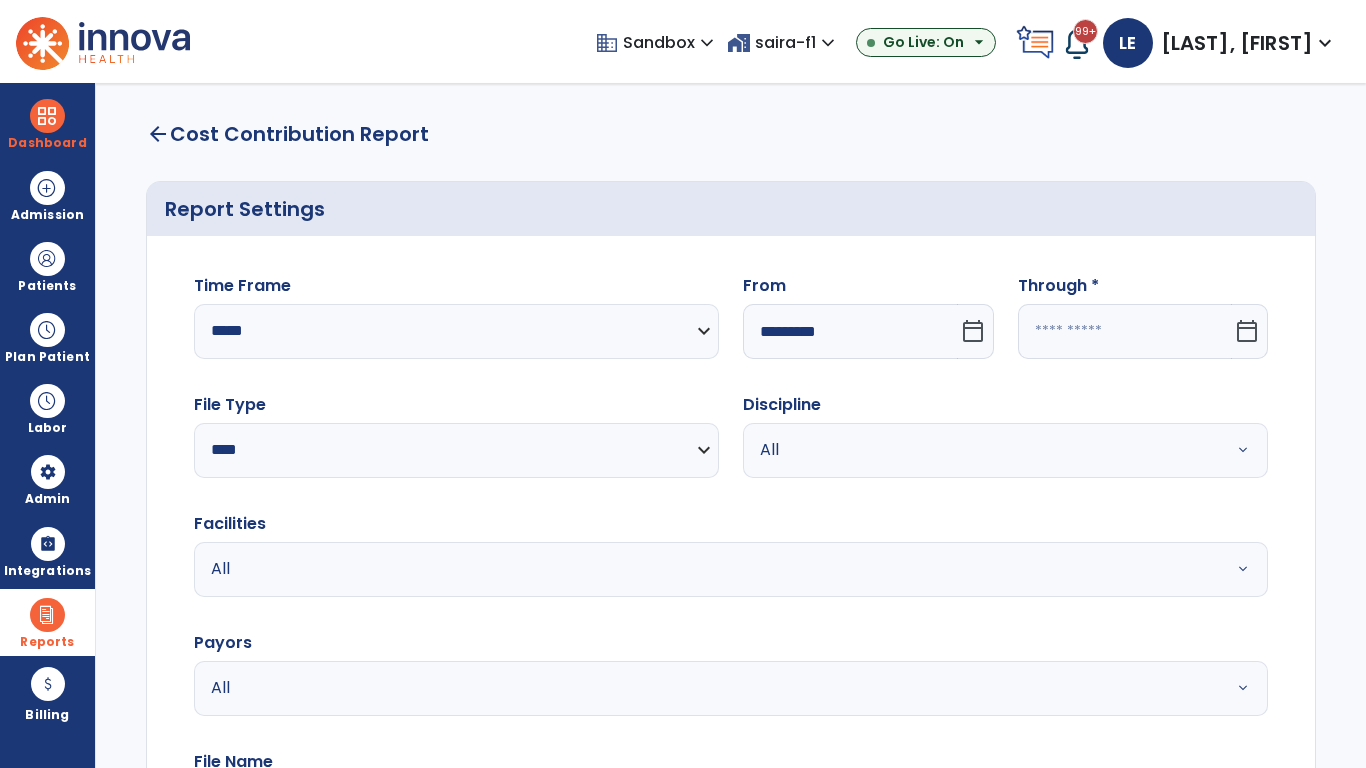 select on "****" 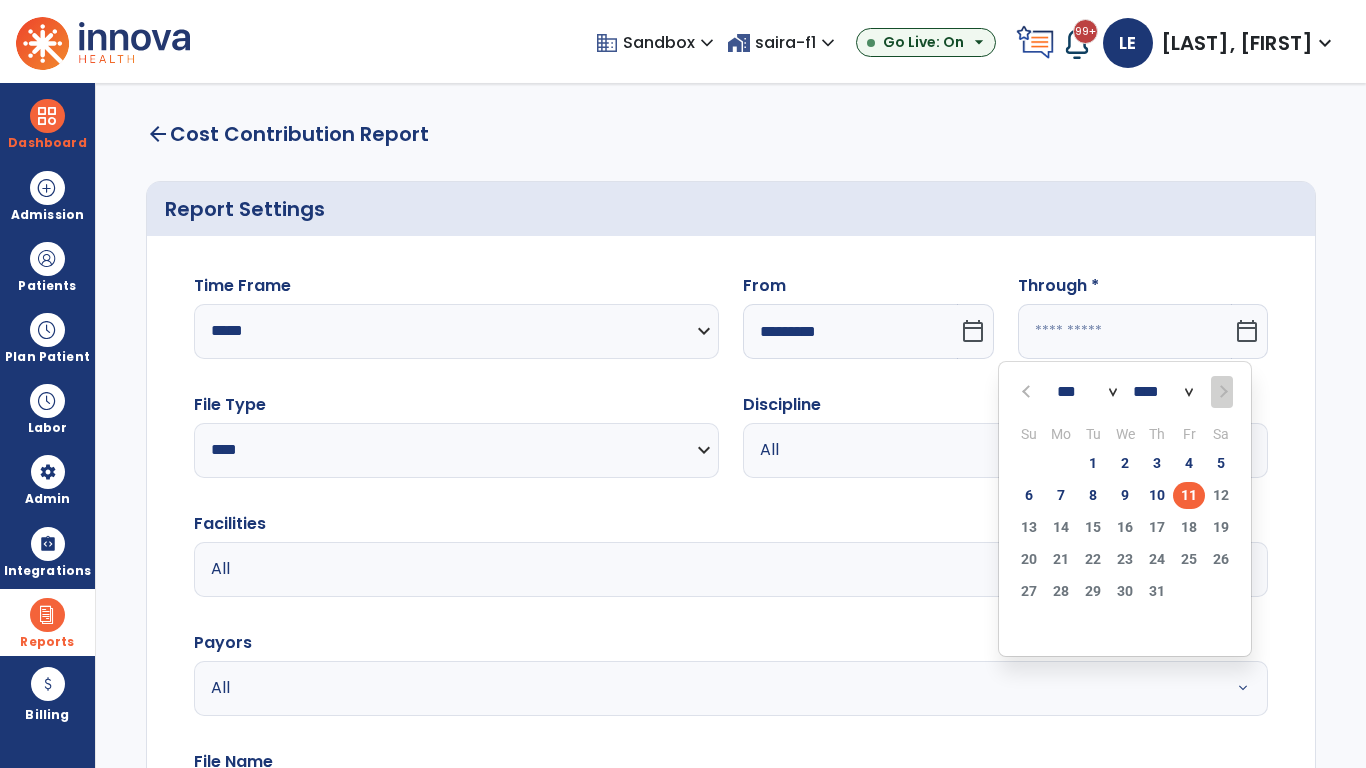 select on "*" 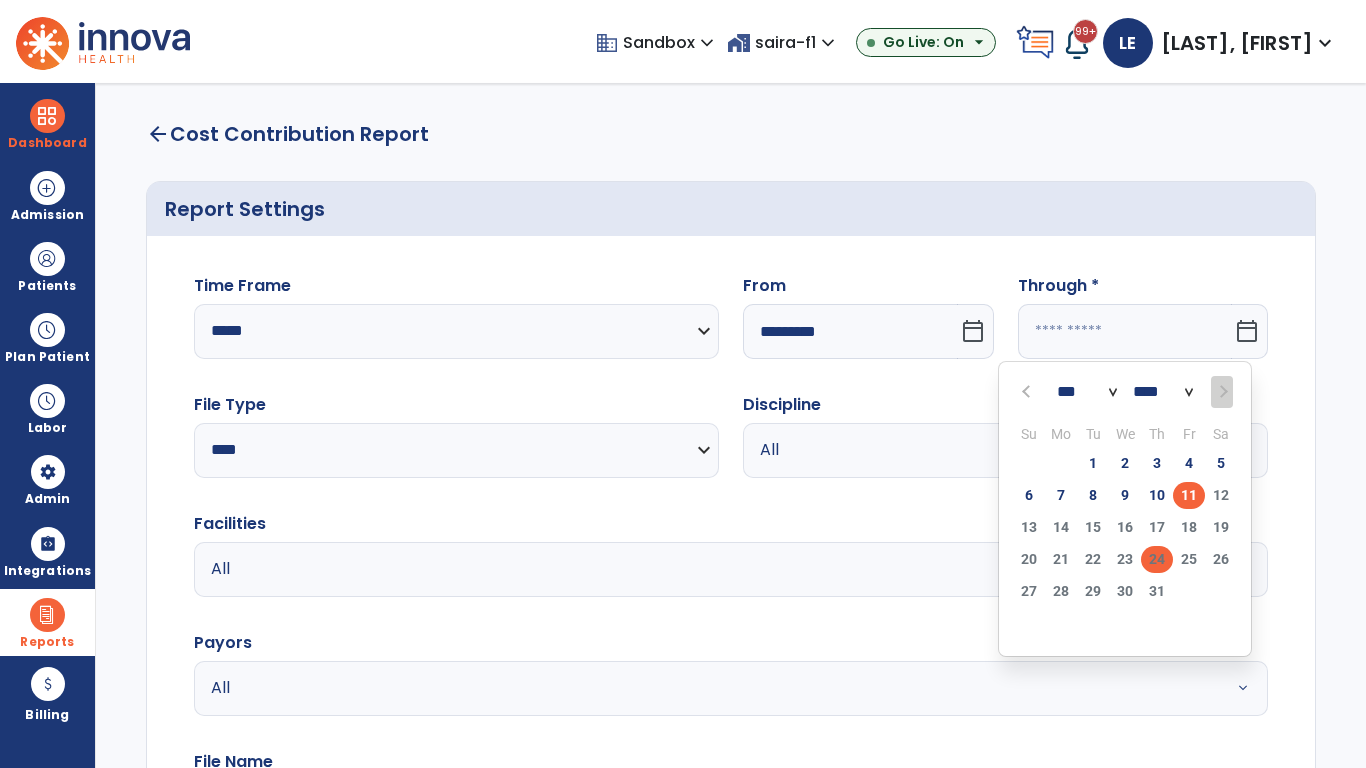 click on "24" 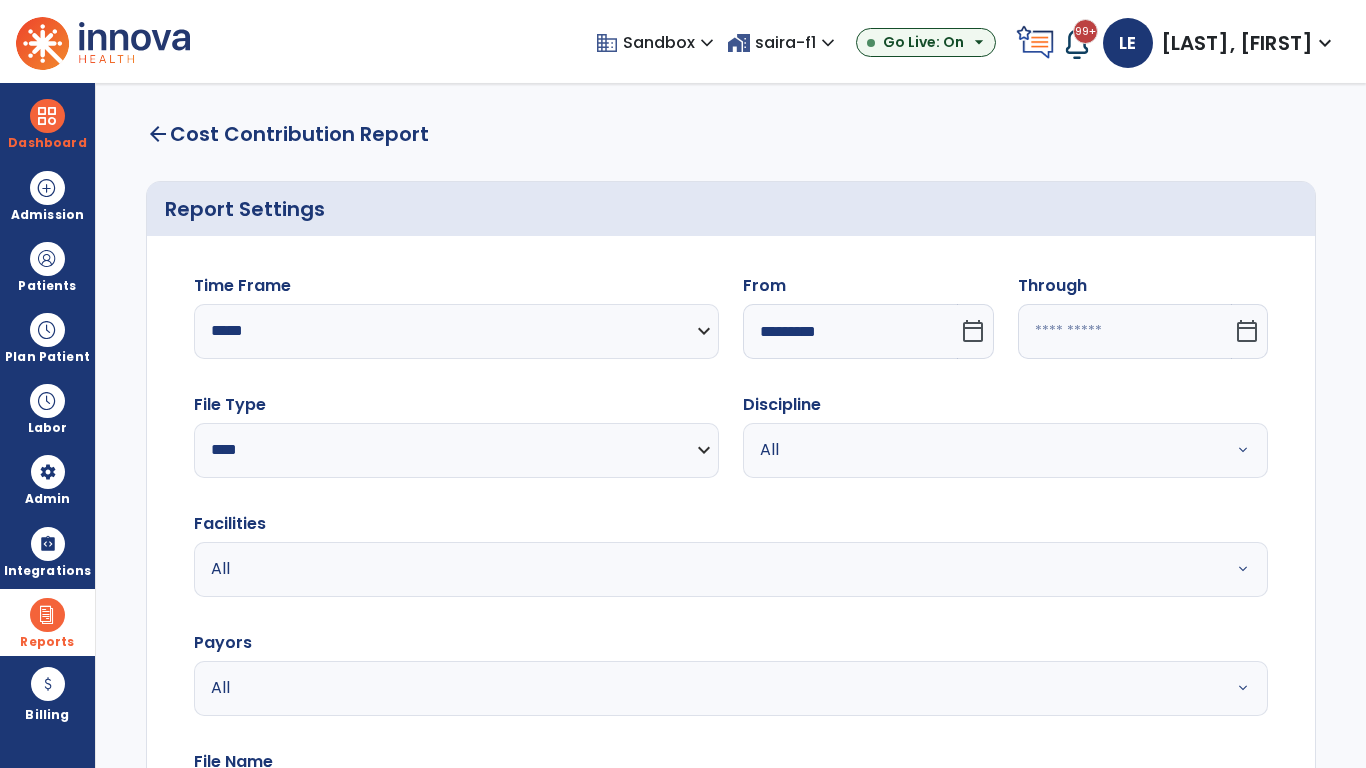 type on "**********" 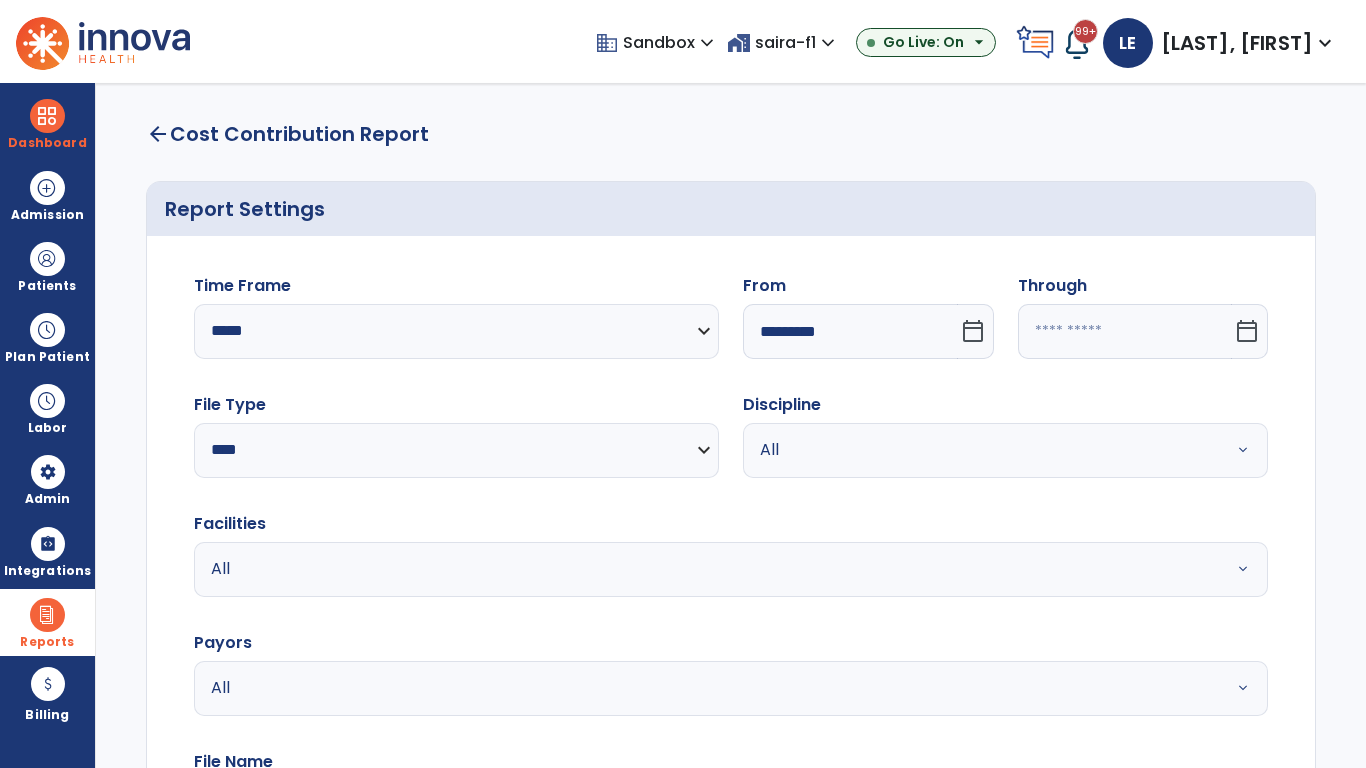 type on "*********" 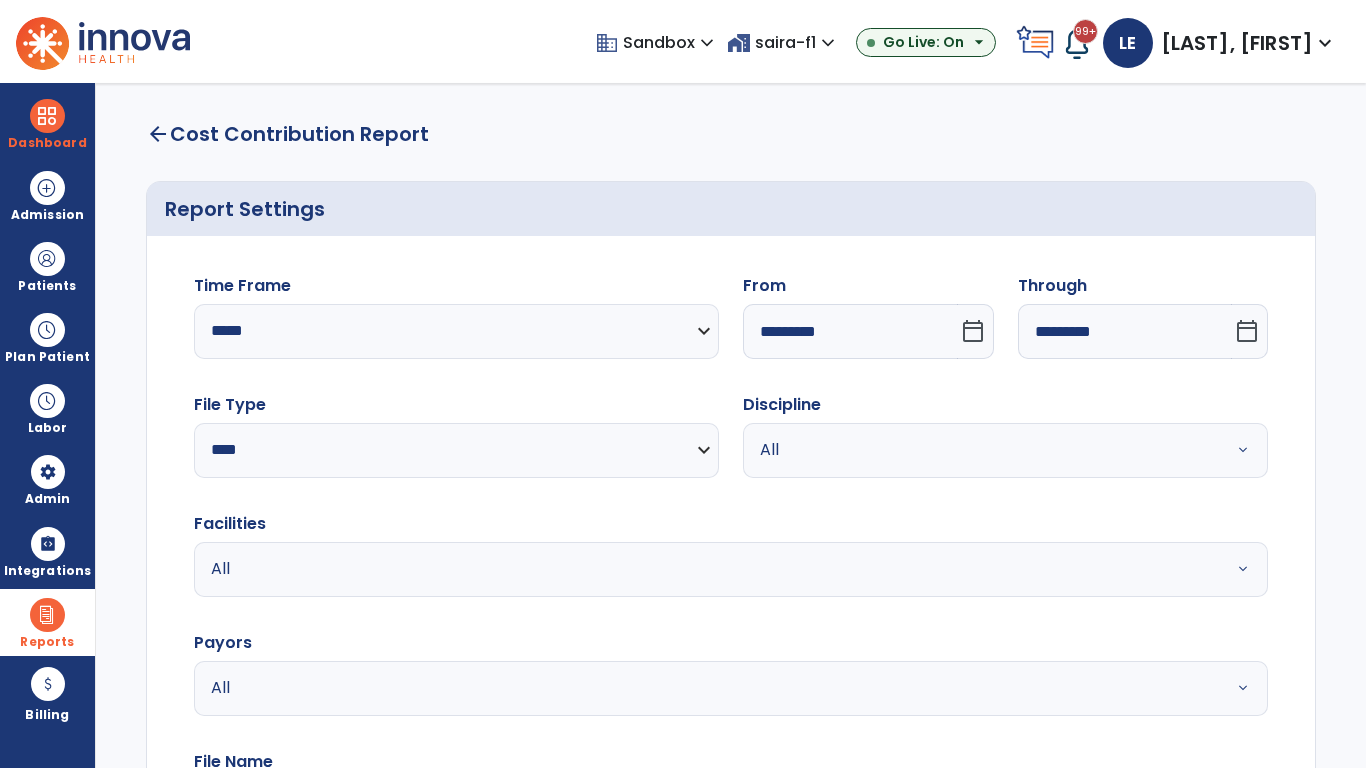 click on "All" at bounding box center [981, 450] 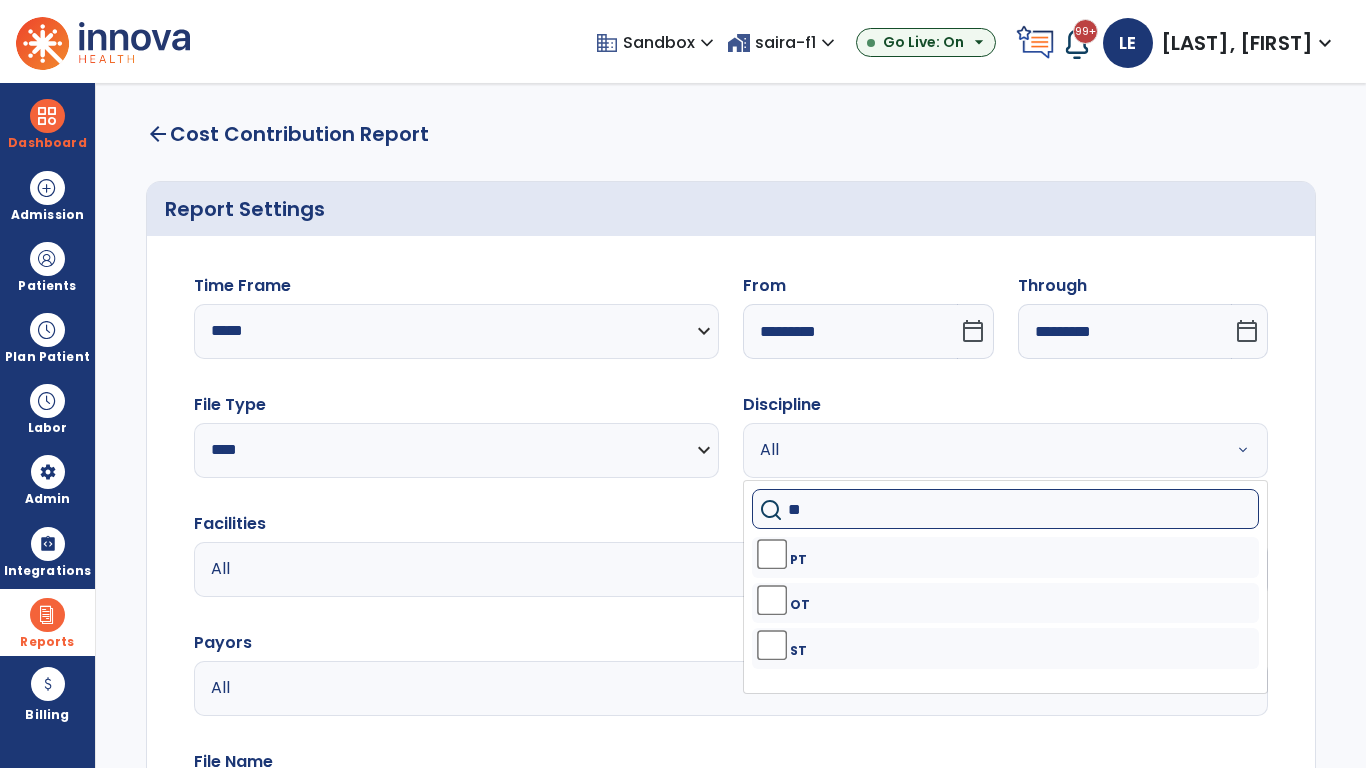 type on "**" 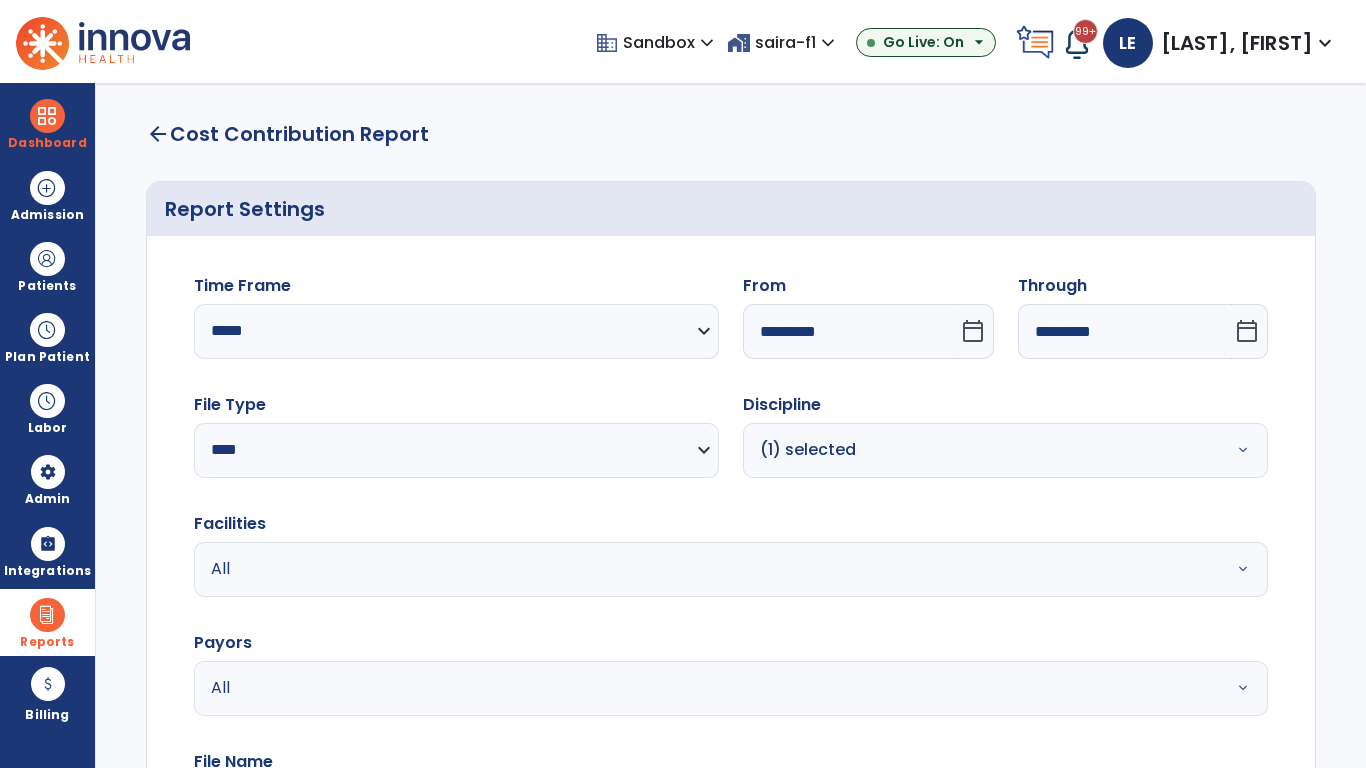scroll, scrollTop: 51, scrollLeft: 0, axis: vertical 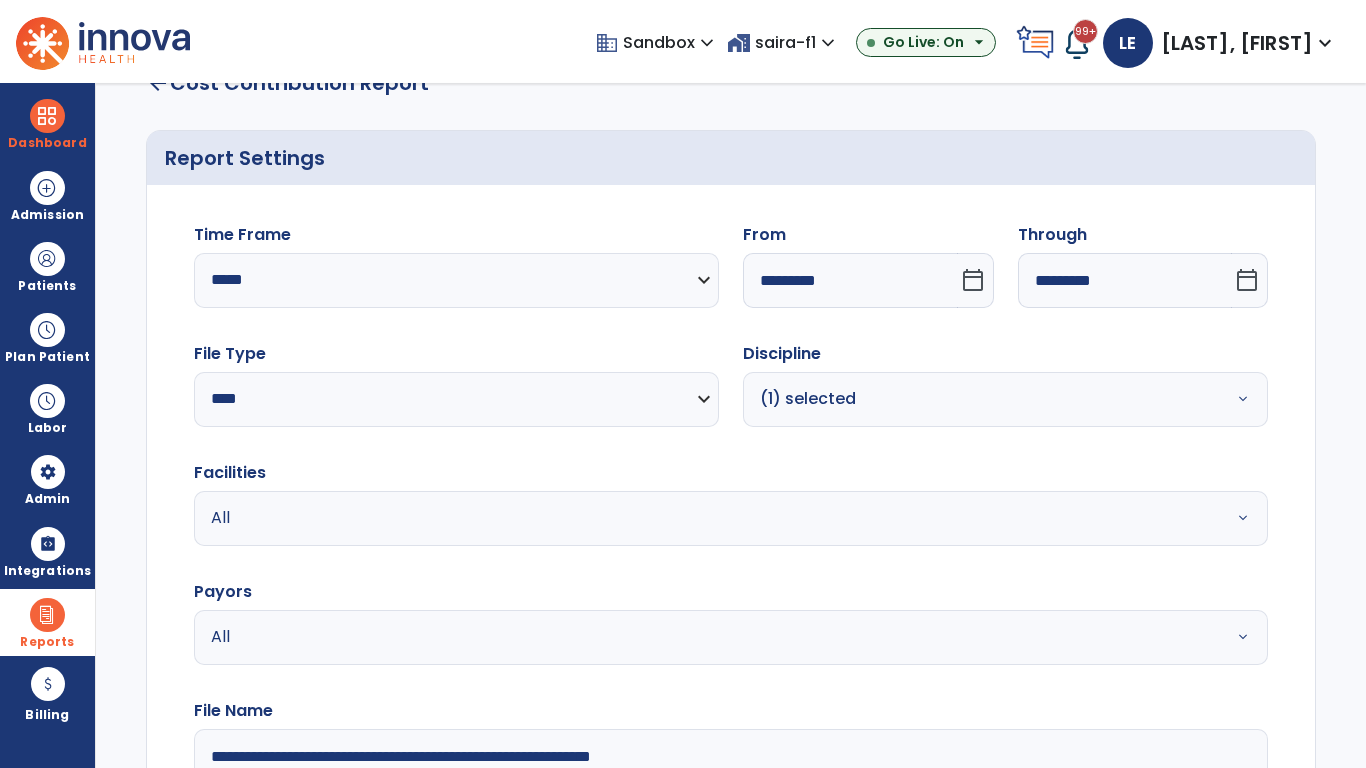 type on "**********" 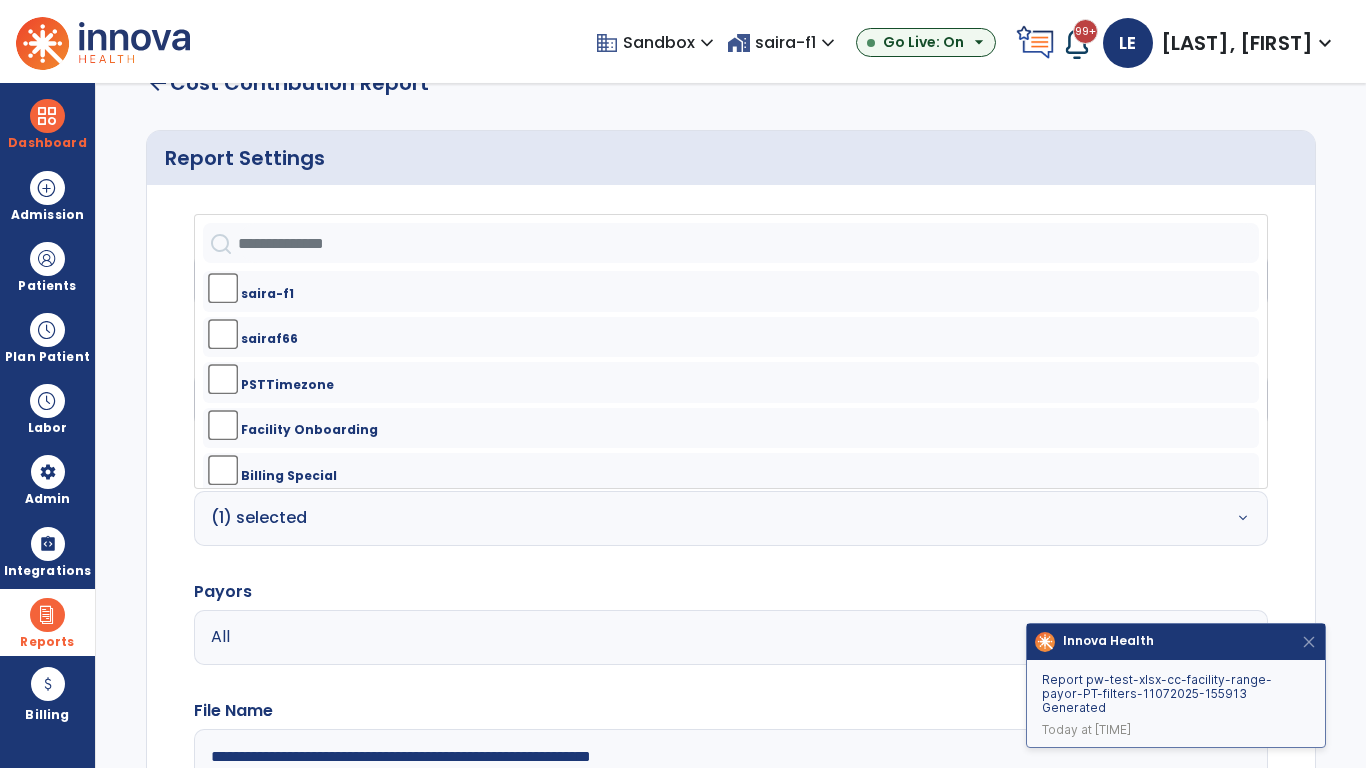 click on "All" at bounding box center (679, 637) 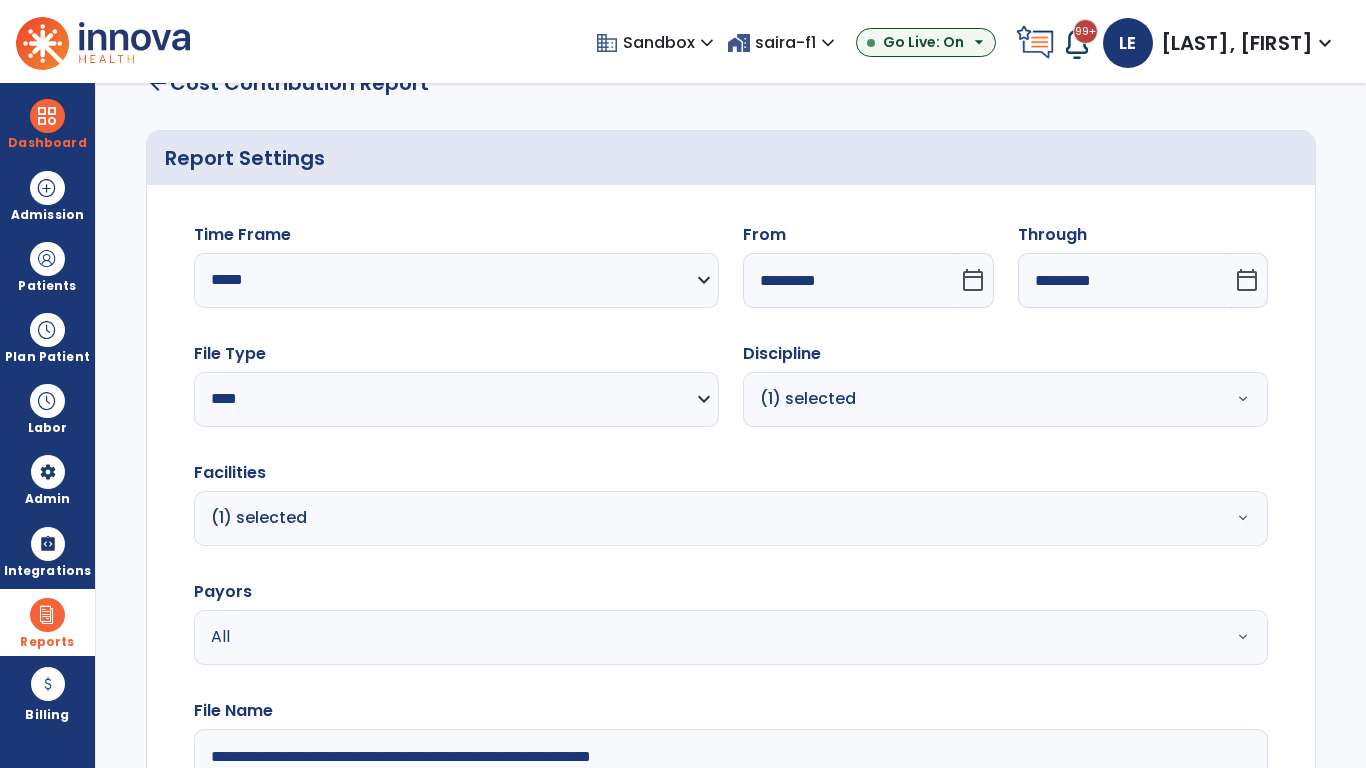 click on "Generate Report" 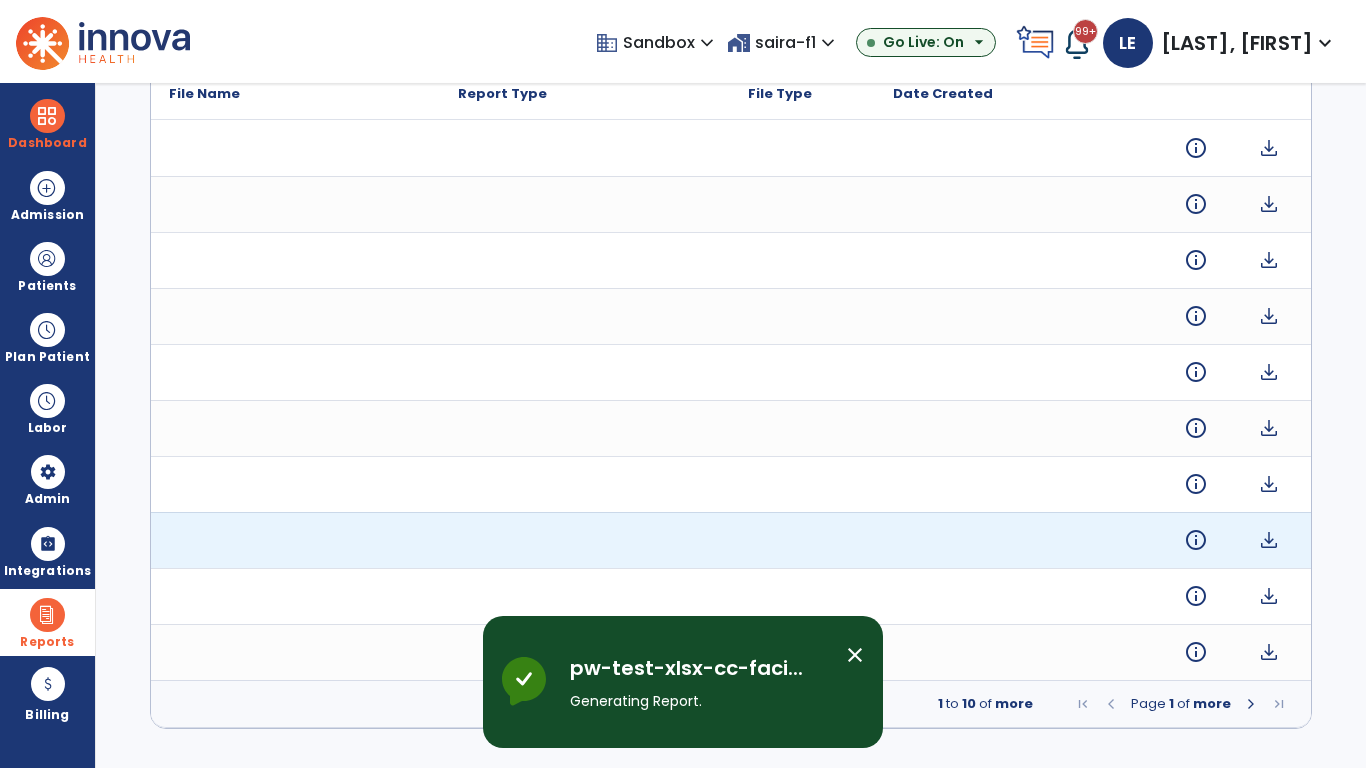 scroll, scrollTop: 0, scrollLeft: 0, axis: both 